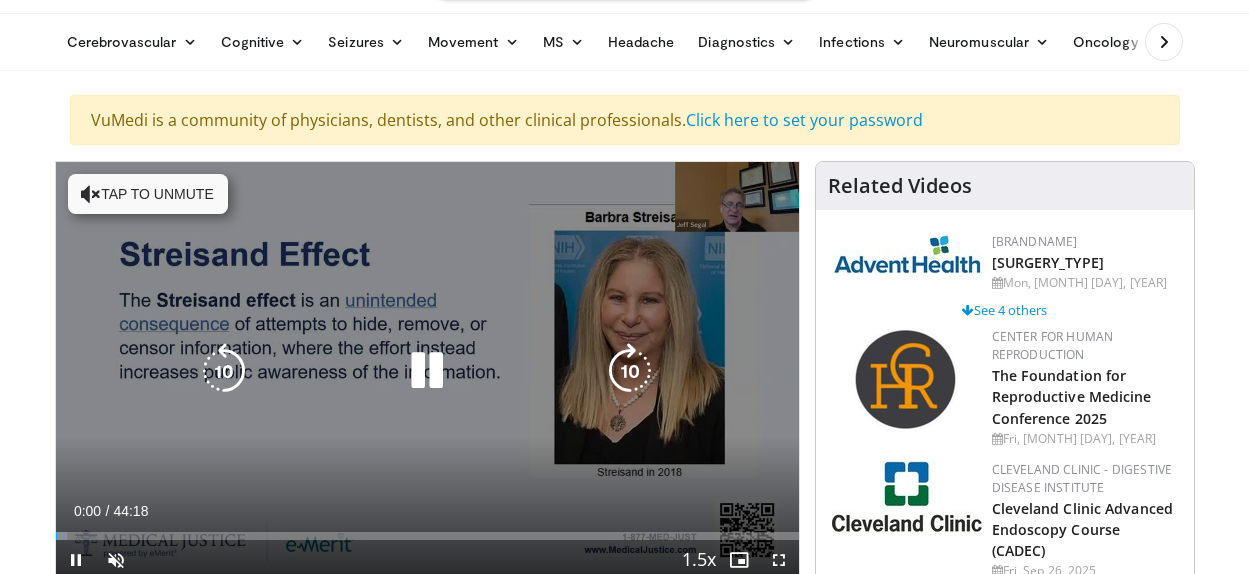 scroll, scrollTop: 107, scrollLeft: 0, axis: vertical 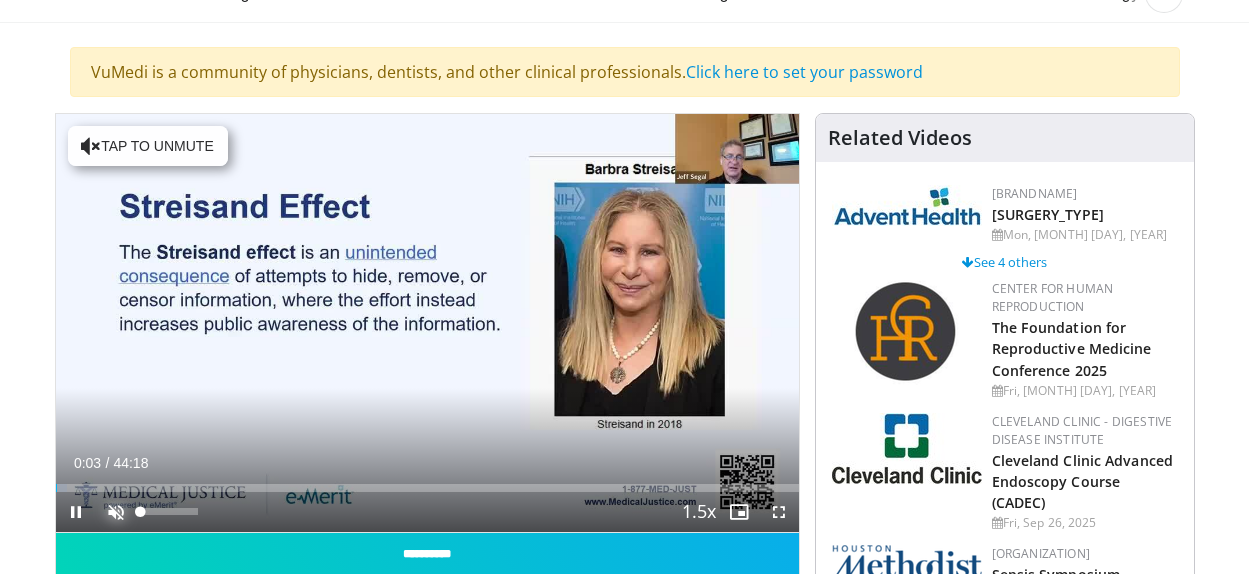 click at bounding box center [116, 512] 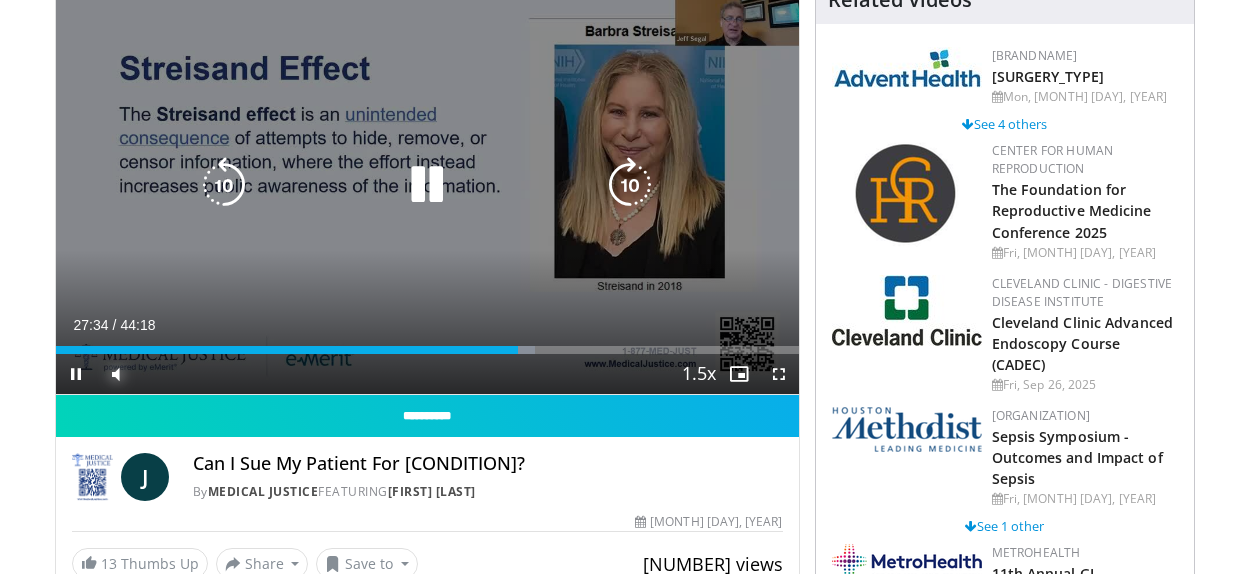 scroll, scrollTop: 246, scrollLeft: 0, axis: vertical 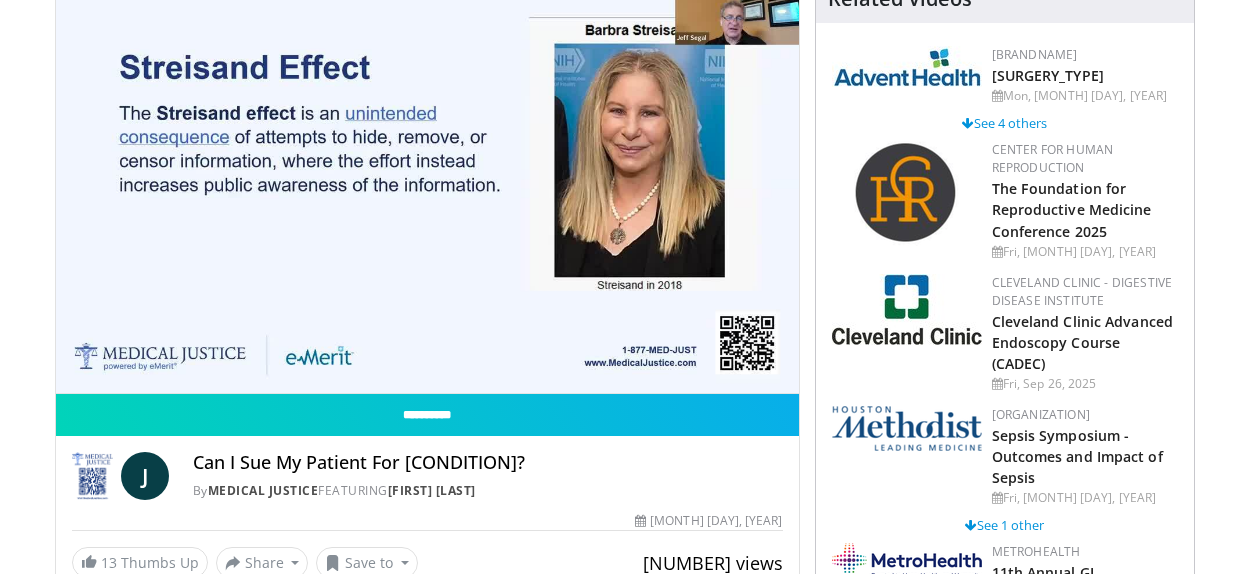 click on "**********" at bounding box center (427, 184) 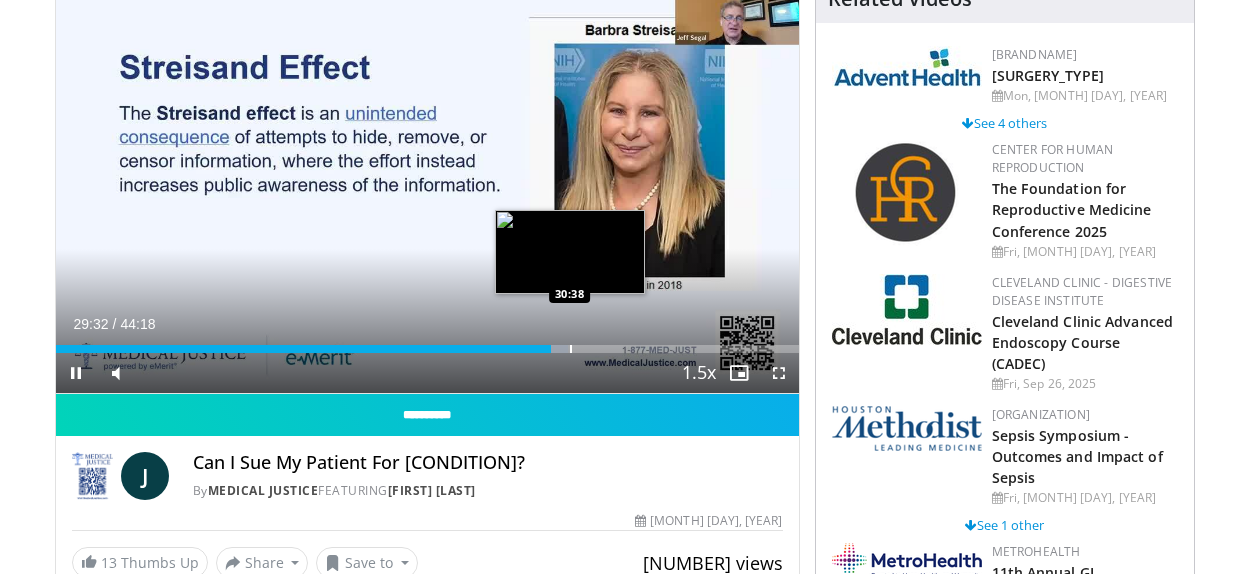 click at bounding box center (571, 349) 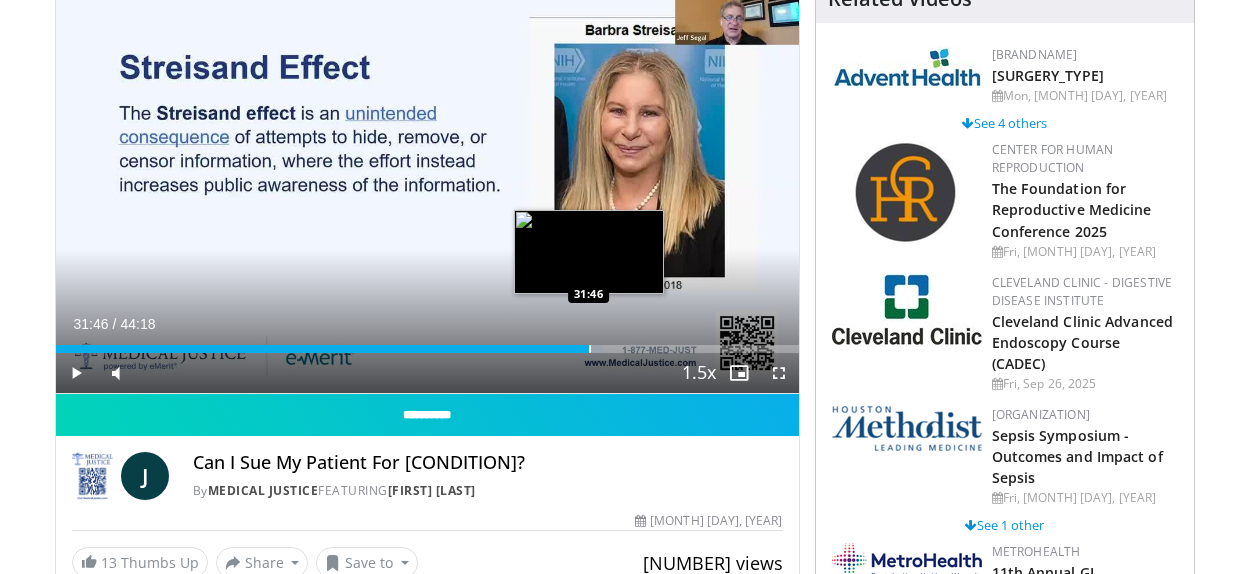 click at bounding box center [590, 349] 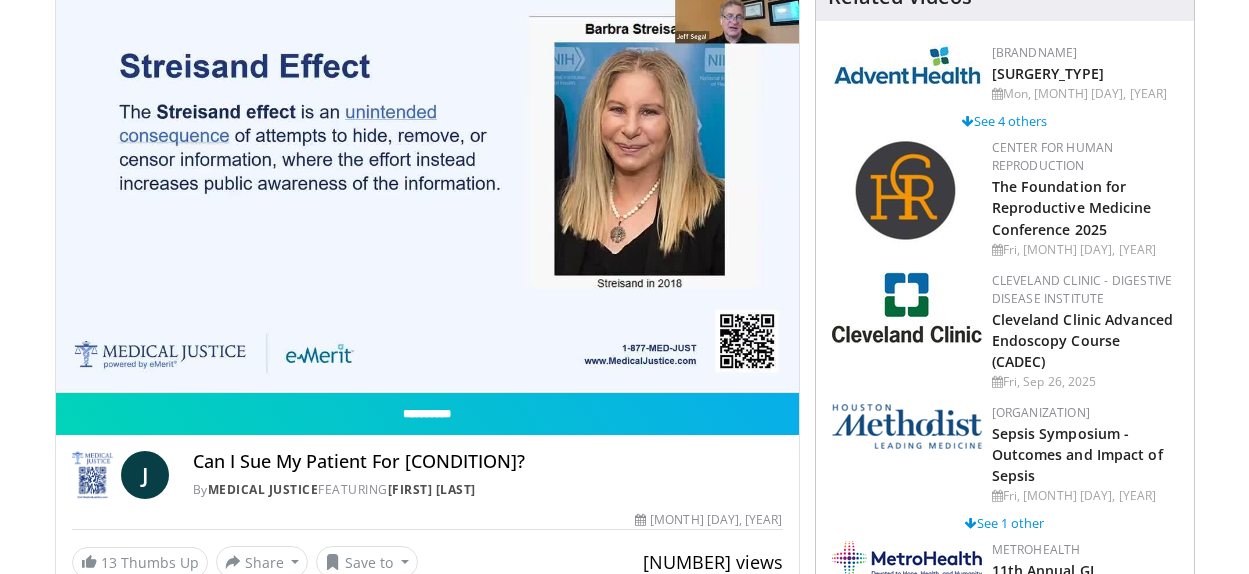 scroll, scrollTop: 241, scrollLeft: 0, axis: vertical 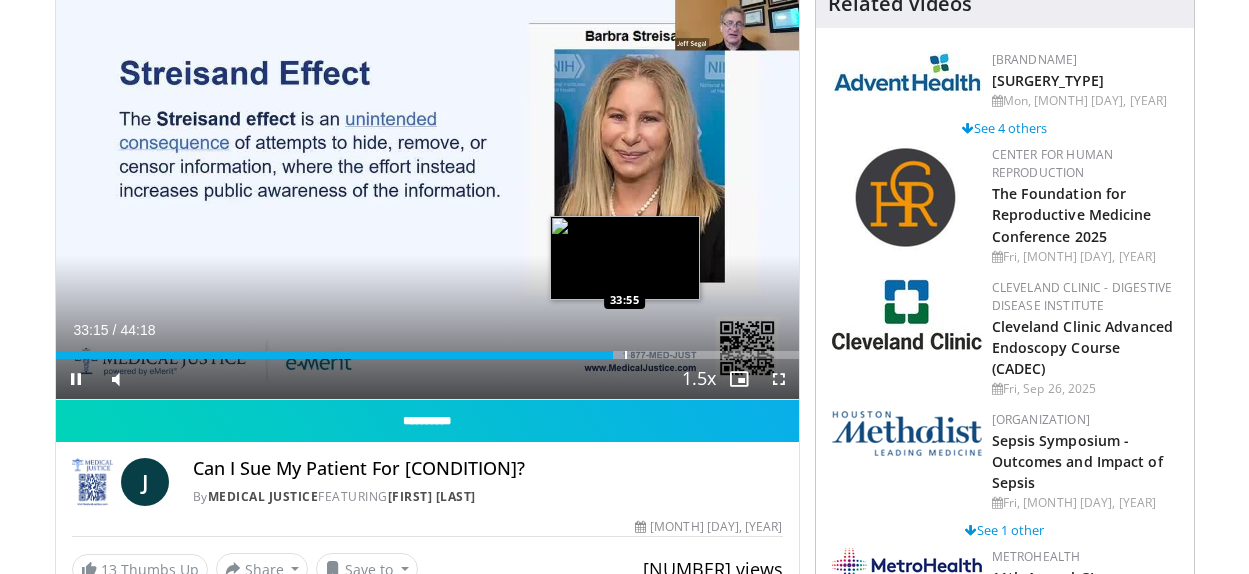 click at bounding box center (626, 355) 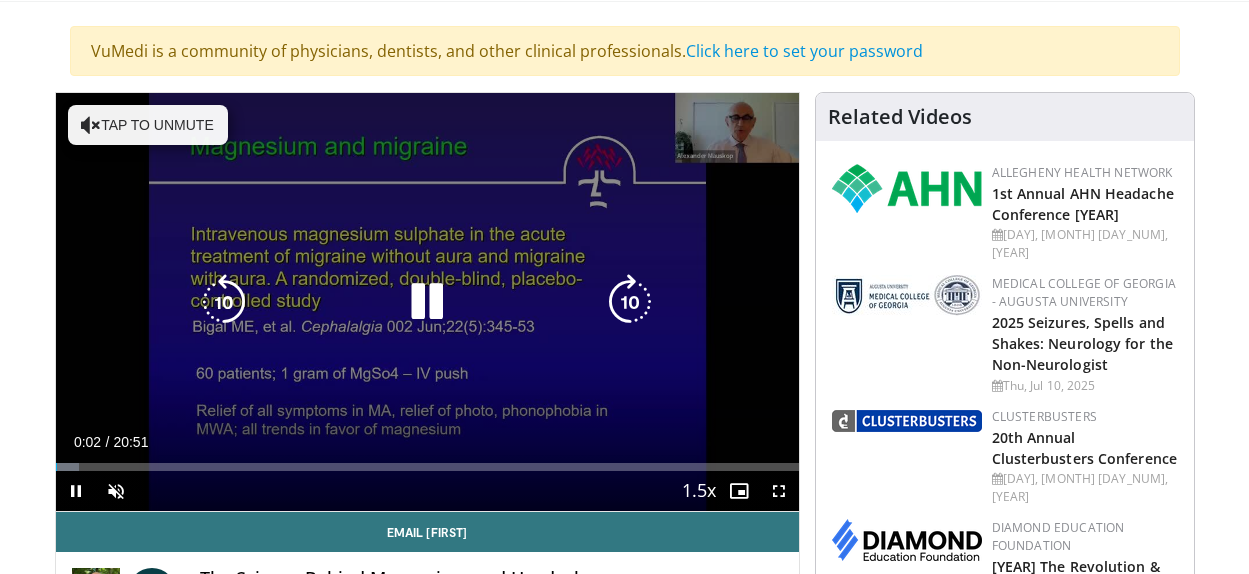 scroll, scrollTop: 137, scrollLeft: 0, axis: vertical 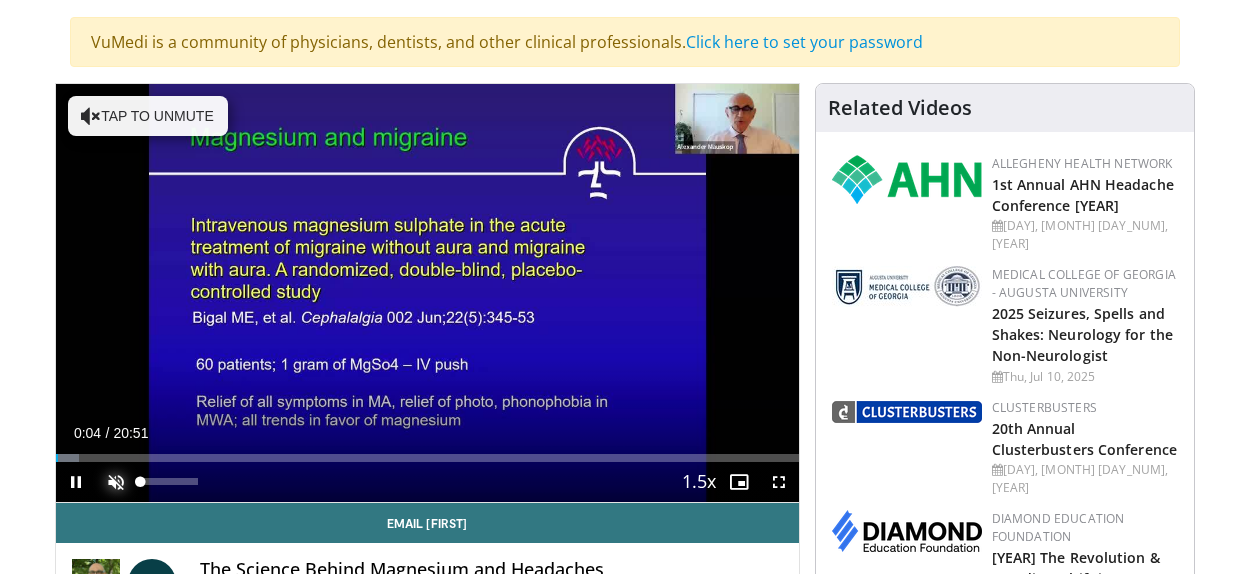 click at bounding box center [116, 482] 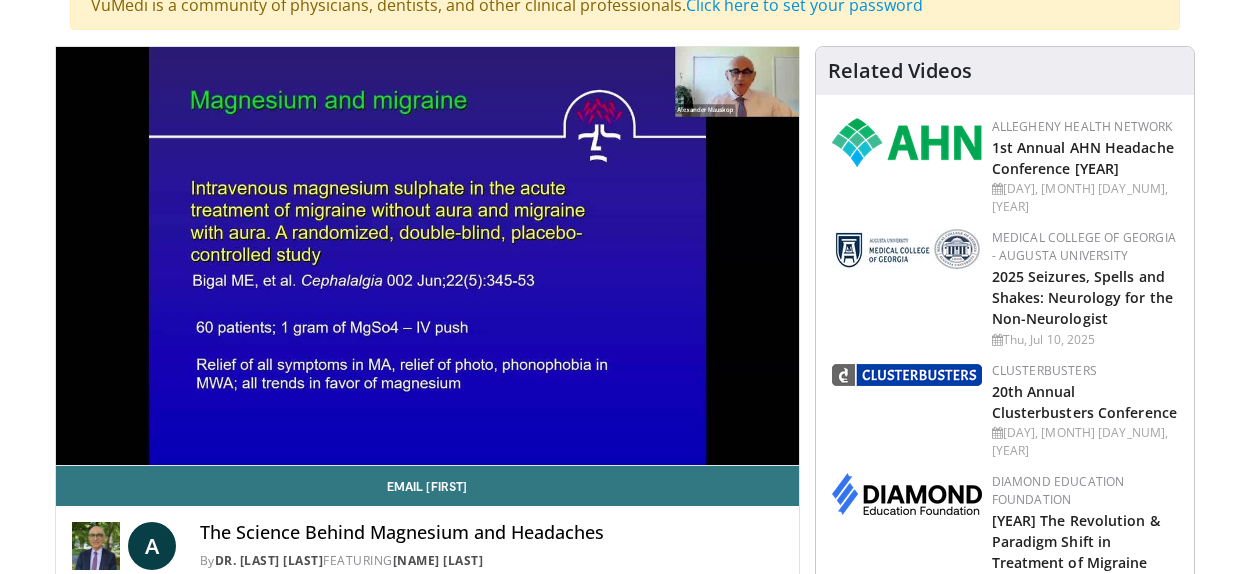 scroll, scrollTop: 167, scrollLeft: 0, axis: vertical 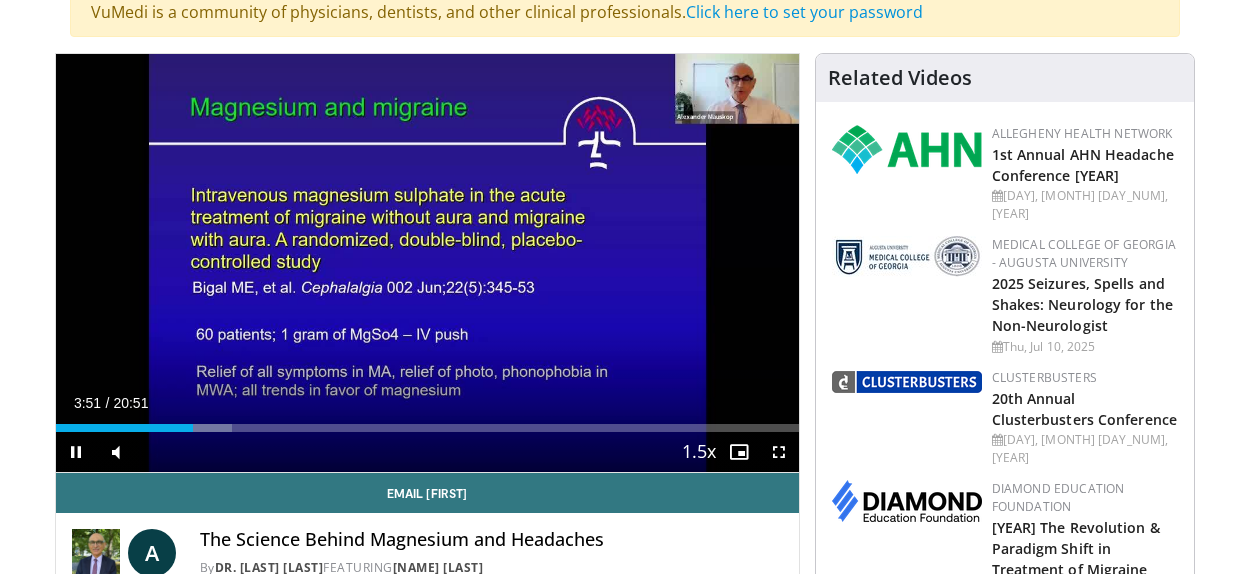 click on "Current Time  3:51 / Duration  20:51 Pause Skip Backward Skip Forward Mute 100% Loaded :  23.77% 03:52 03:38 Stream Type  LIVE Seek to live, currently behind live LIVE   1.5x Playback Rate 0.5x 0.75x 1x 1.25x 1.5x , selected 1.75x 2x Chapters Chapters Descriptions descriptions off , selected Captions captions settings , opens captions settings dialog captions off , selected Audio Track en (Main) , selected Fullscreen Enable picture-in-picture mode" at bounding box center (427, 452) 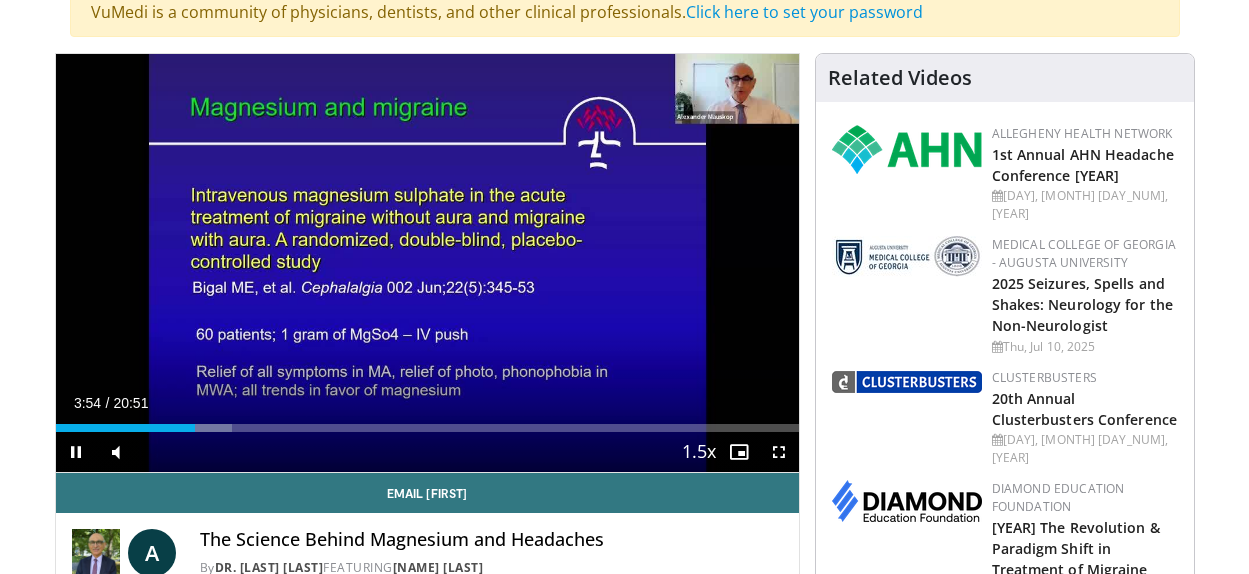click on "Current Time 3:54 / Duration 20:51 Pause Skip Backward Skip Forward Mute 100% Loaded : 23.77% 03:54 04:37 Stream Type LIVE Seek to live, currently behind live LIVE 1.5x Playback Rate 0.5x 0.75x 1x 1.25x 1.5x , selected 1.75x 2x Chapters Chapters Descriptions descriptions off , selected Captions captions settings , opens captions settings dialog captions off , selected Audio Track en (Main) , selected Fullscreen Enable picture-in-picture mode" at bounding box center (427, 452) 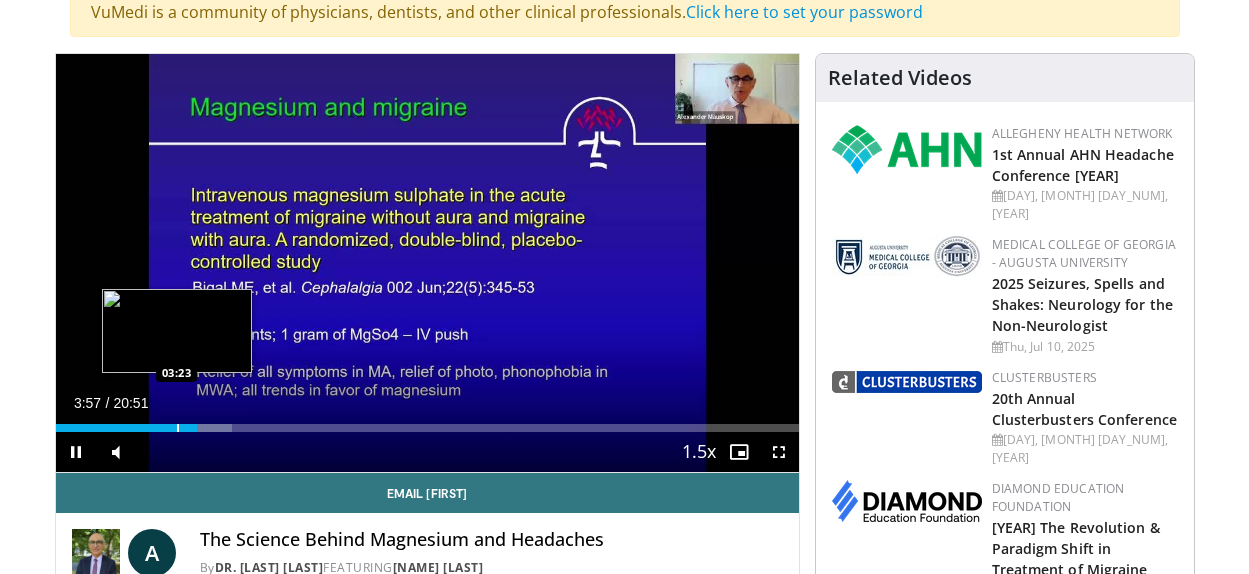click at bounding box center (178, 428) 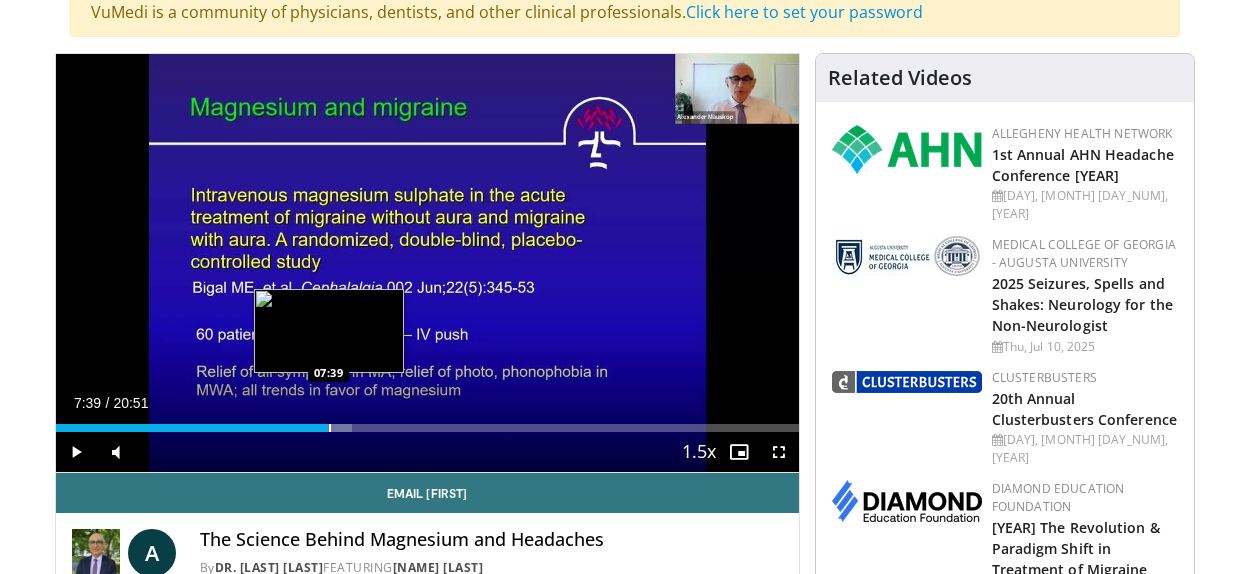 click at bounding box center (330, 428) 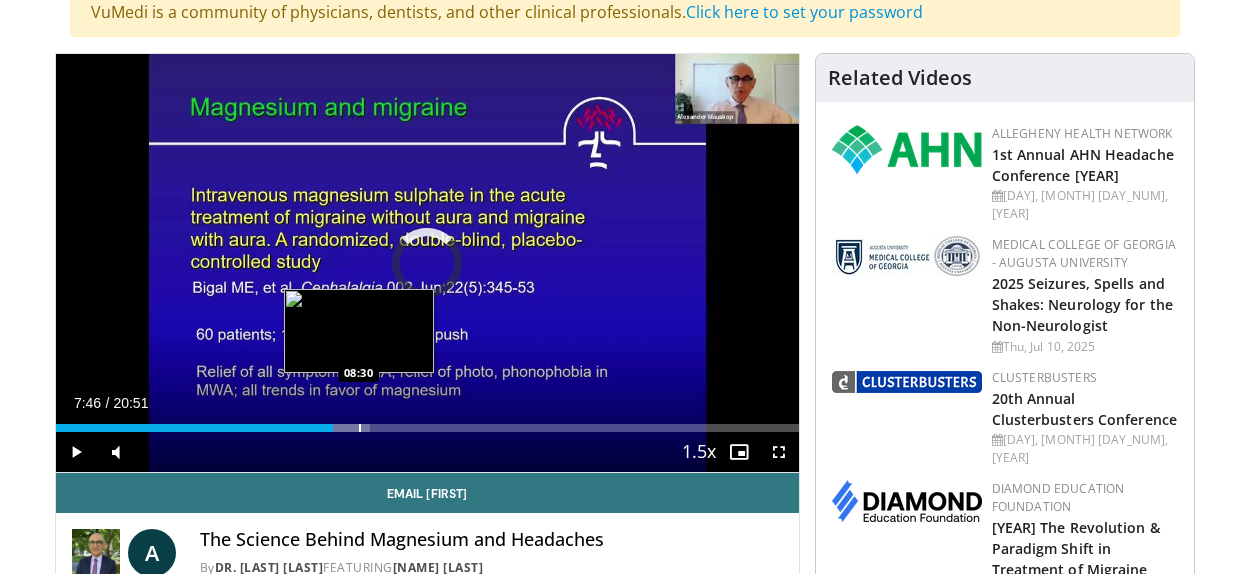 click at bounding box center (360, 428) 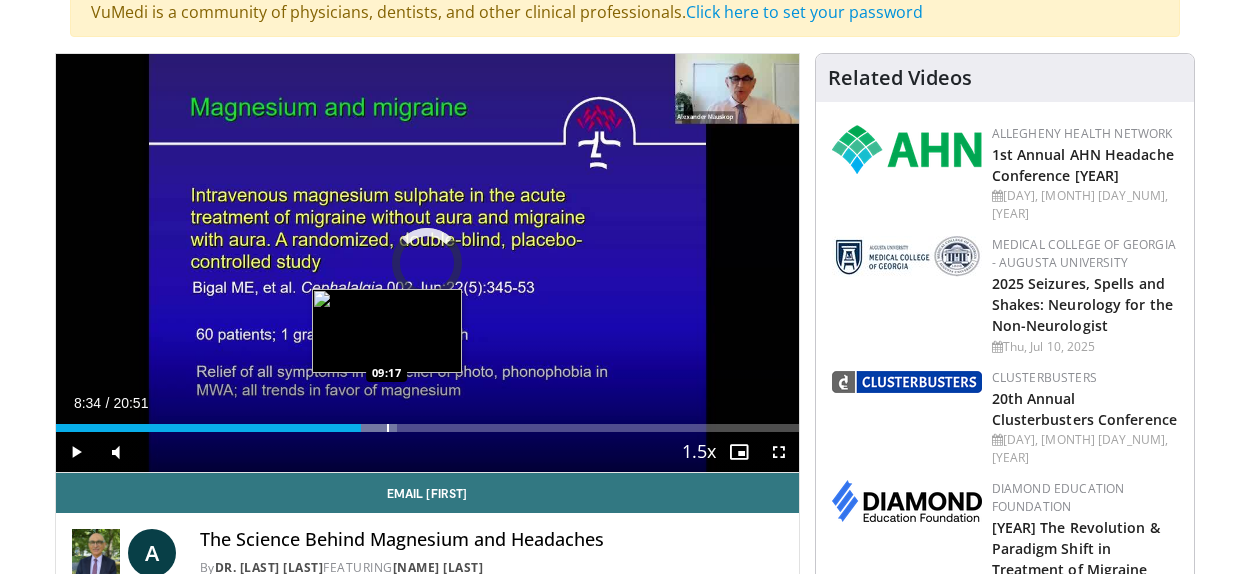 click at bounding box center (388, 428) 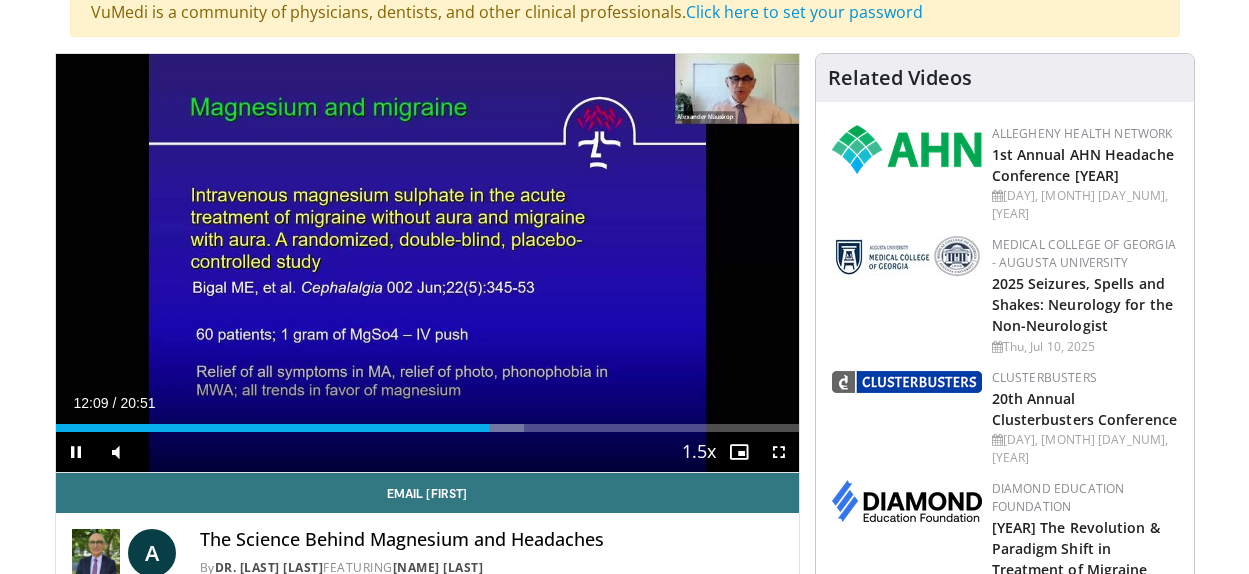click on "Current Time  [TIME] / Duration  [DURATION] Pause Skip Backward Skip Forward Mute 100% Loaded :  63.12% [TIME] [TIME] Stream Type  LIVE Seek to live, currently behind live LIVE   1.5x Playback Rate 0.5x 0.75x 1x 1.25x 1.5x , selected 1.75x 2x Chapters Chapters Descriptions descriptions off , selected Captions captions settings , opens captions settings dialog captions off , selected Audio Track en (Main) , selected Fullscreen Enable picture-in-picture mode" at bounding box center [427, 452] 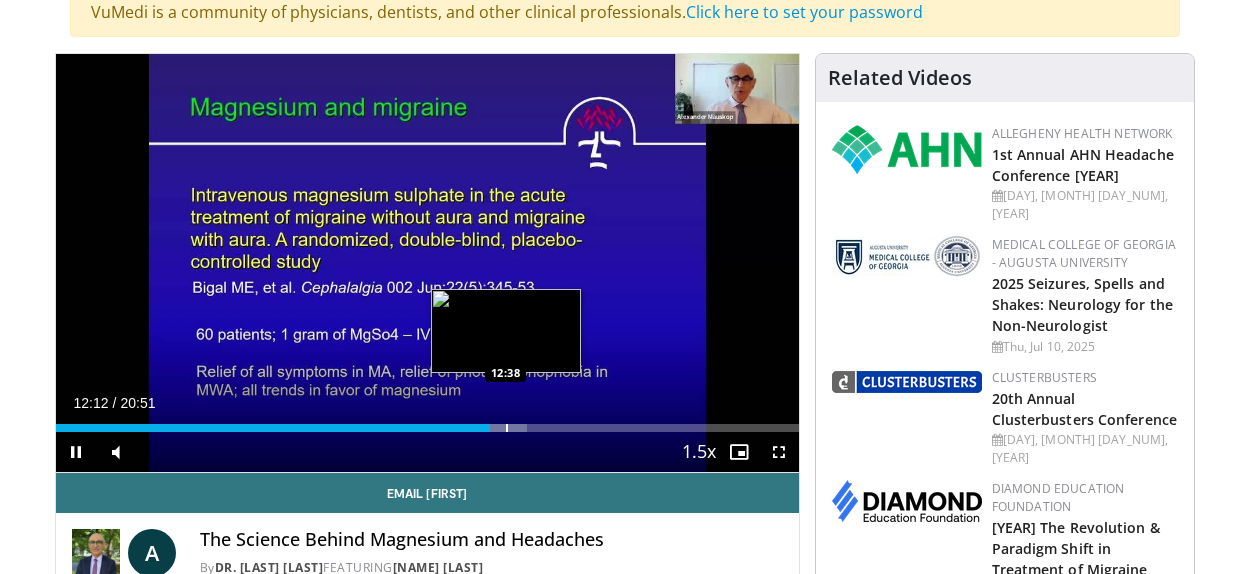 click on "Loaded :  63.40% 12:12 12:38" at bounding box center [427, 428] 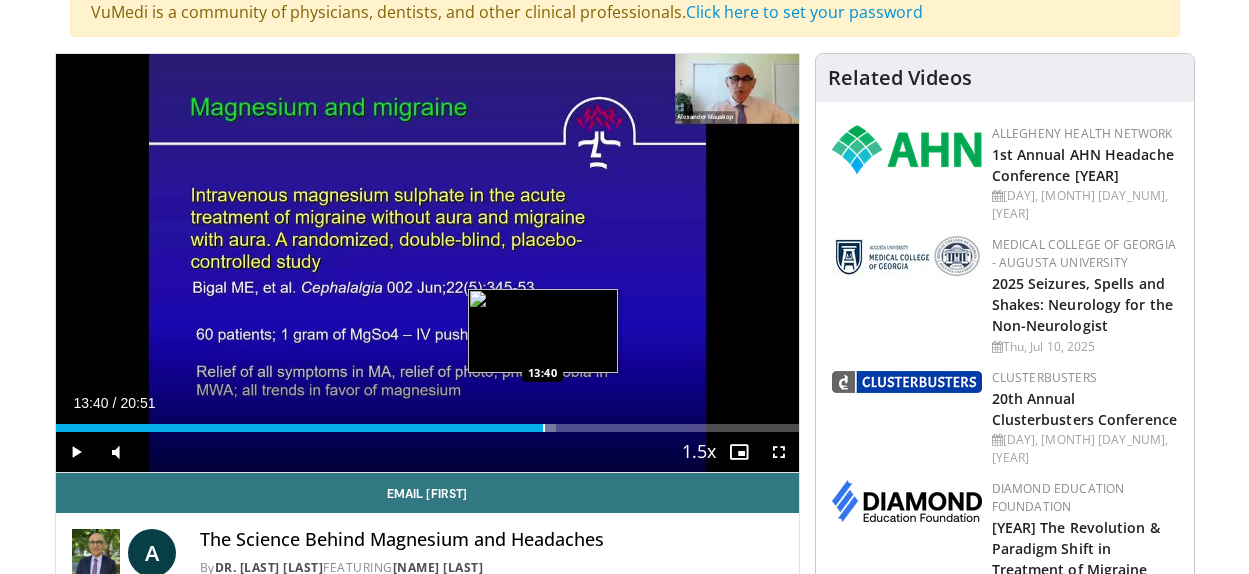 click at bounding box center (544, 428) 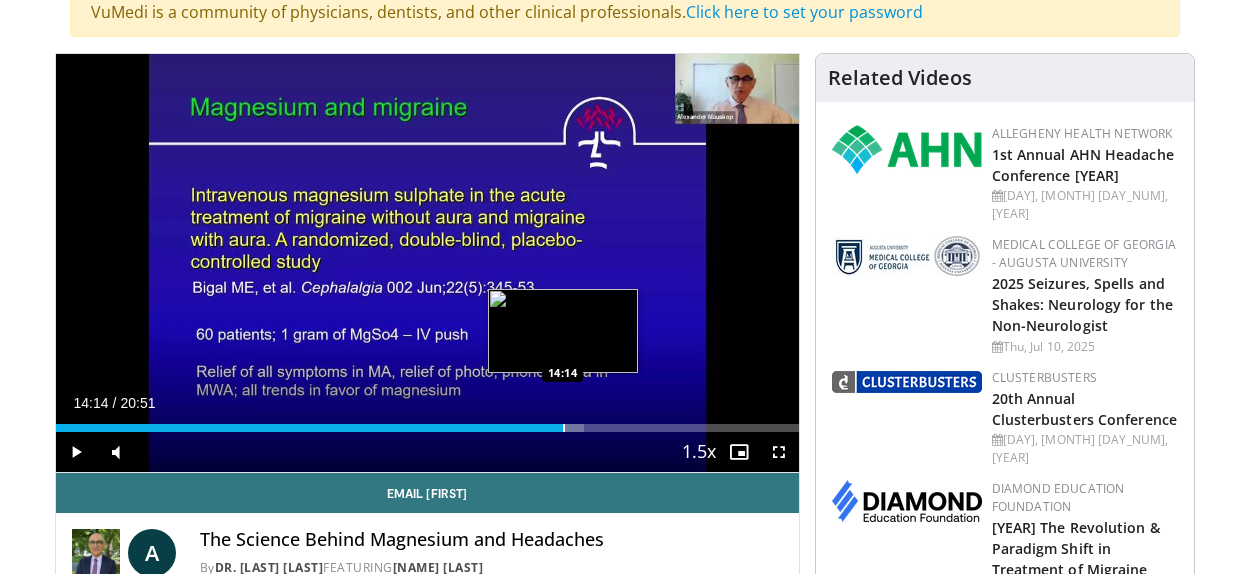click at bounding box center [564, 428] 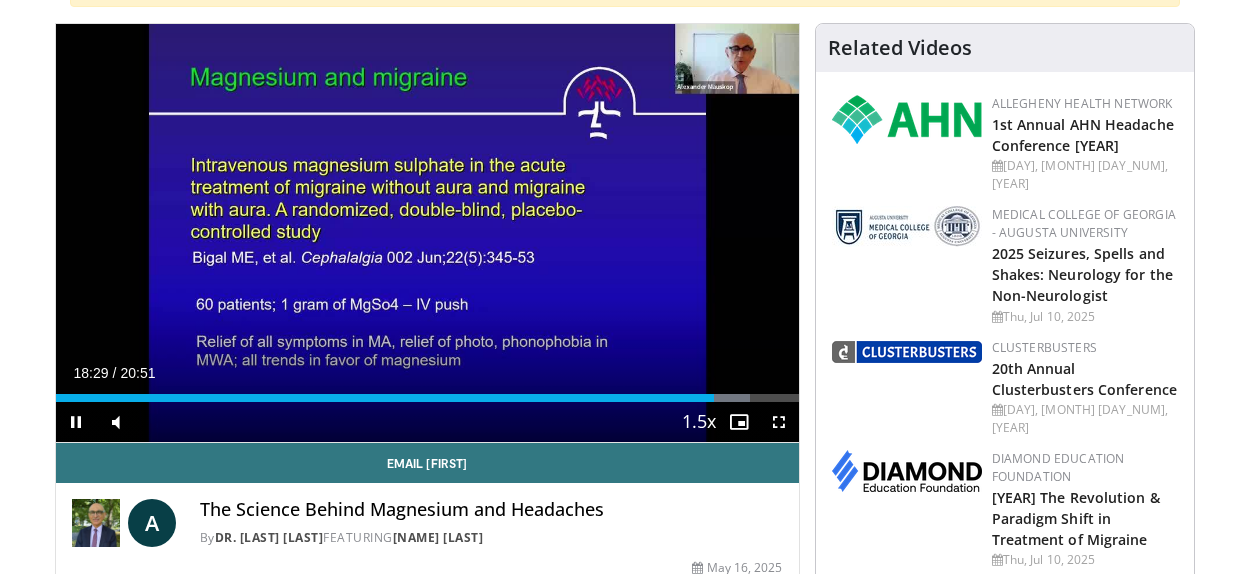 scroll, scrollTop: 193, scrollLeft: 0, axis: vertical 